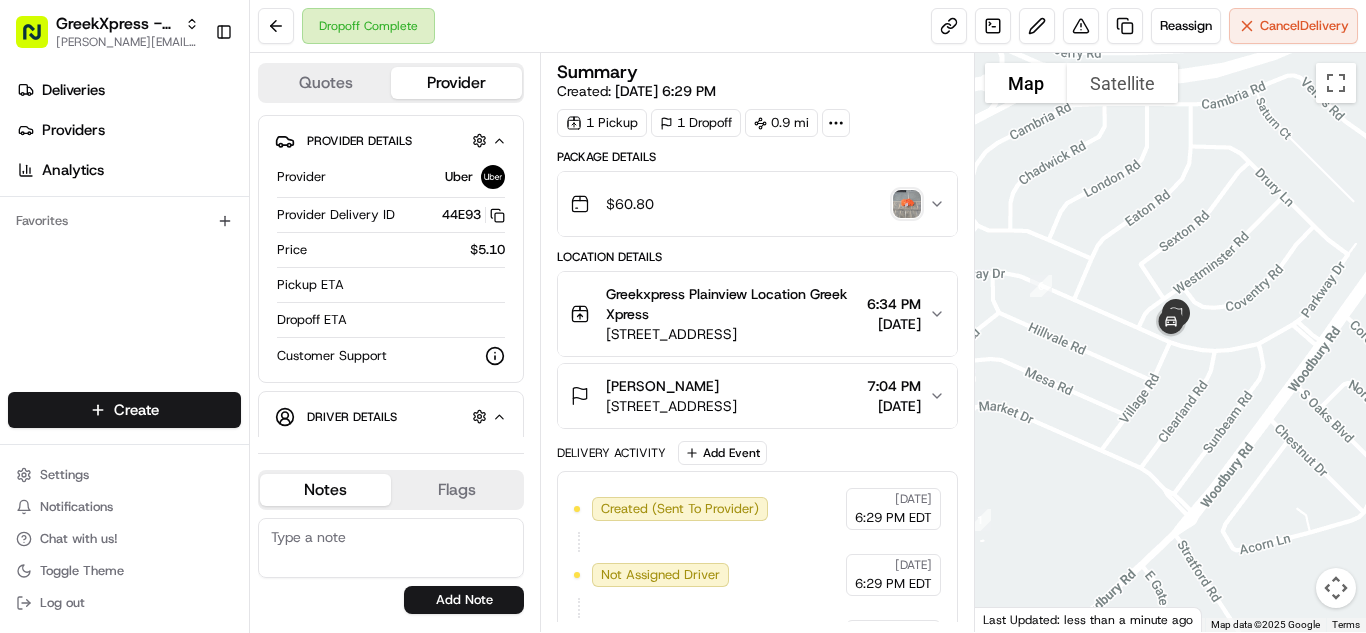 click on "GreekXpress - Plainview [EMAIL_ADDRESS][DOMAIN_NAME] Toggle Sidebar Deliveries Providers Analytics Favorites Main Menu Members & Organization Organization Users Roles Preferences Customization Tracking Orchestration Automations Dispatch Strategy Locations Pickup Locations Dropoff Locations Billing Billing Refund Requests Integrations Notification Triggers Webhooks API Keys Request Logs Create Settings Notifications Chat with us! Toggle Theme Log out Dropoff Complete Reassign Cancel  Delivery Quotes Provider Provider Details Hidden ( 1 ) Provider Uber   Provider Delivery ID 44E93 Copy  del_3fBwzojMT1SzPi3UpAROkw 44E93 Price $5.10 Pickup ETA Dropoff ETA Customer Support Driver Details Hidden ( 5 ) Name [PERSON_NAME] Pickup Phone Number +1 312 766 6835 ext. 51915135 Dropoff Phone Number [PHONE_NUMBER] Tip $6.60 Type car Make Toyota Model Camry Color dimgray License Plate Number ***7550 Notes Flags [EMAIL_ADDRESS][DOMAIN_NAME] Add Note [EMAIL_ADDRESS][DOMAIN_NAME] Add Flag Summary Created:   [DATE] 6:29 PM 1   Pickup 1" at bounding box center [683, 316] 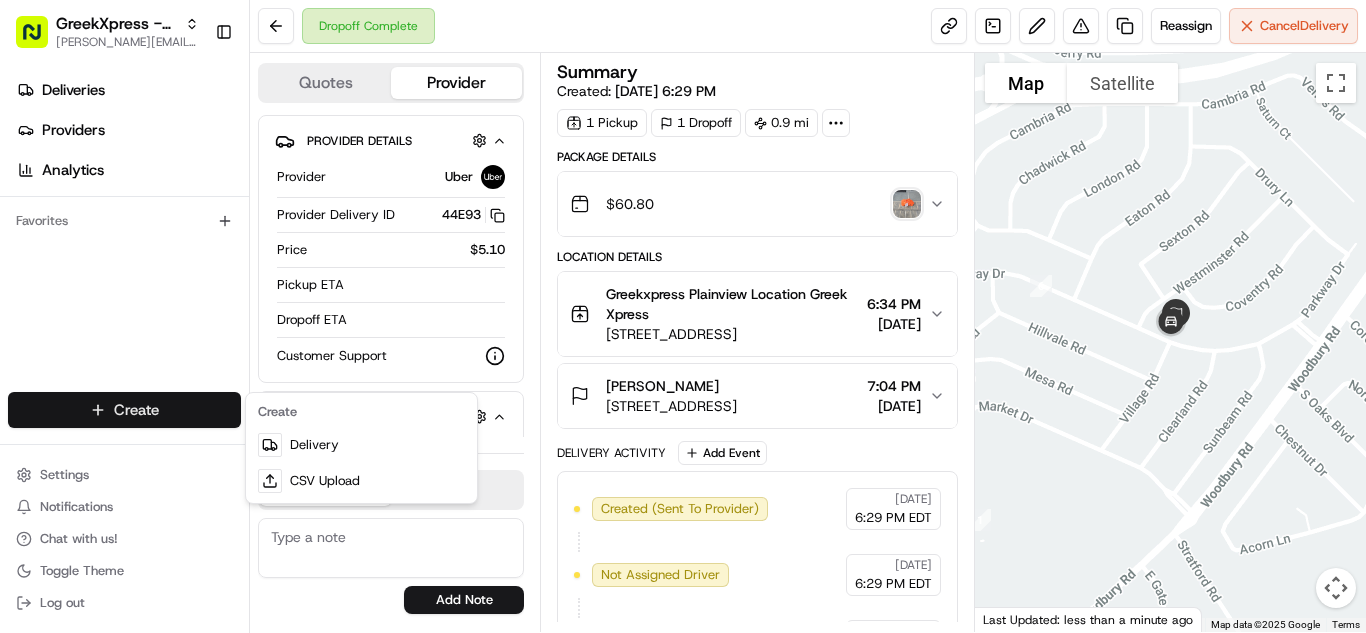 scroll, scrollTop: 0, scrollLeft: 0, axis: both 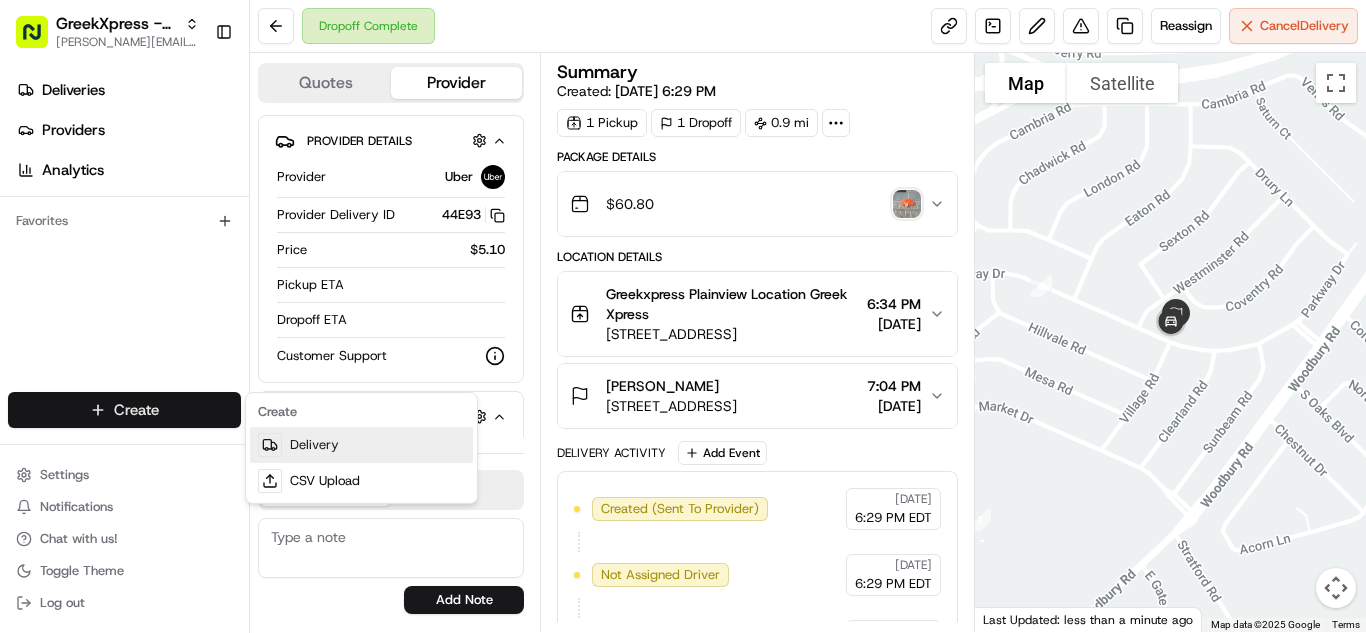 click on "Delivery" at bounding box center [361, 445] 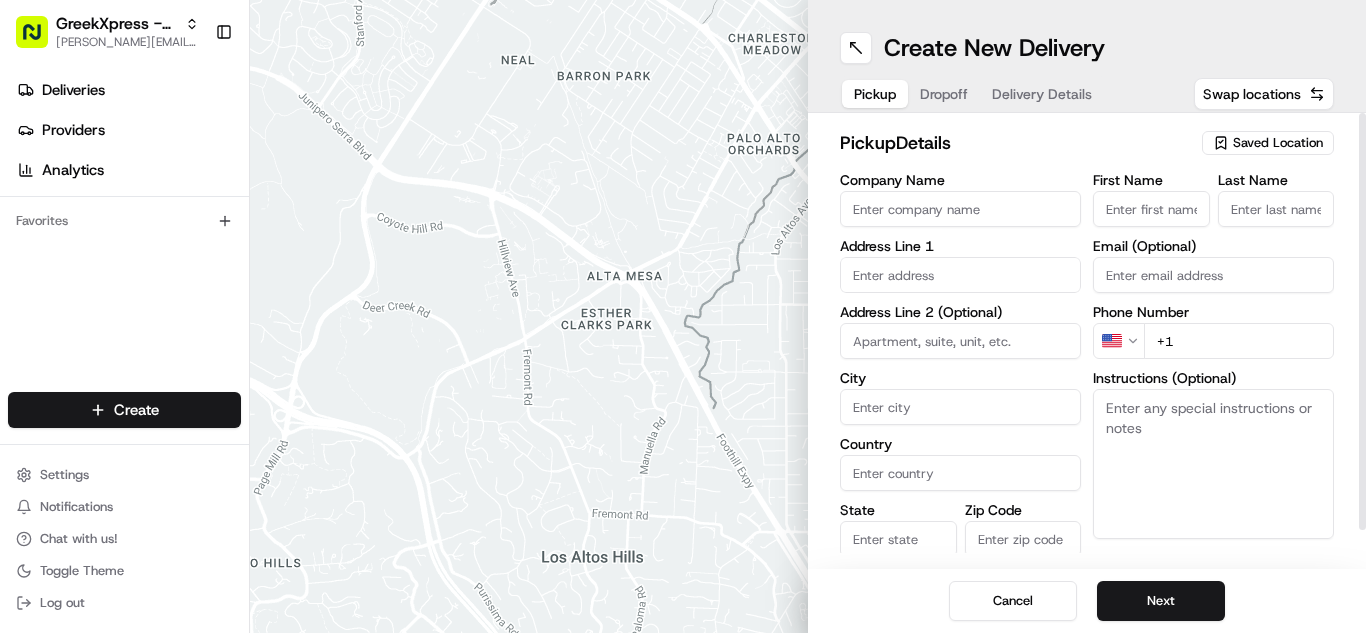 click on "pickup  Details Saved Location Company Name Address Line 1 Address Line 2 (Optional) City Country State Zip Code Save this Location First Name Last Name Email (Optional) Phone Number US +1 Instructions (Optional) Advanced" at bounding box center [1087, 341] 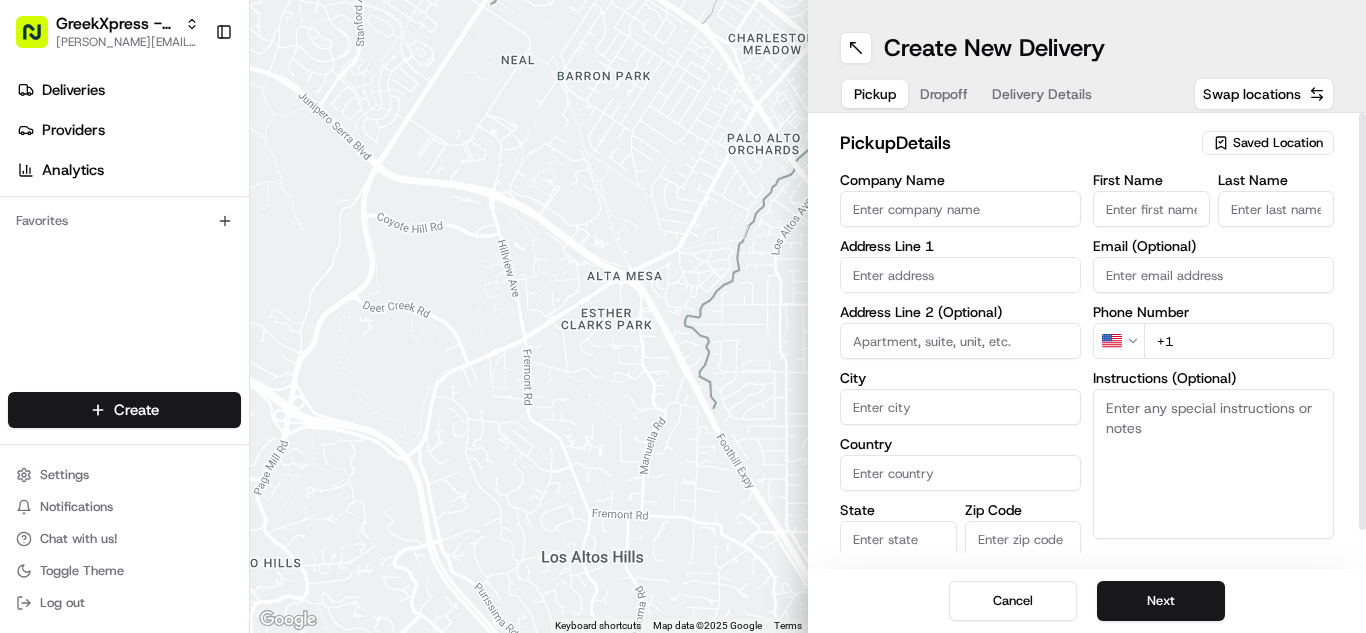 click on "Saved Location" at bounding box center [1278, 143] 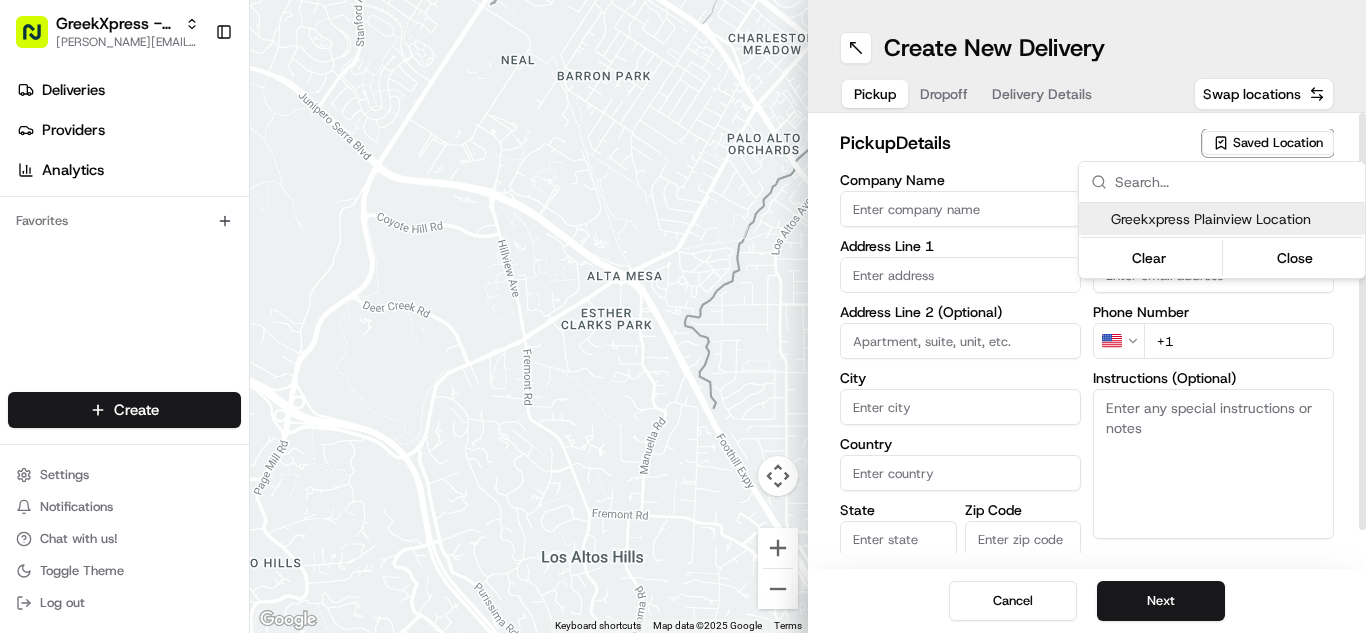 click on "Greekxpress Plainview Location" at bounding box center (1234, 219) 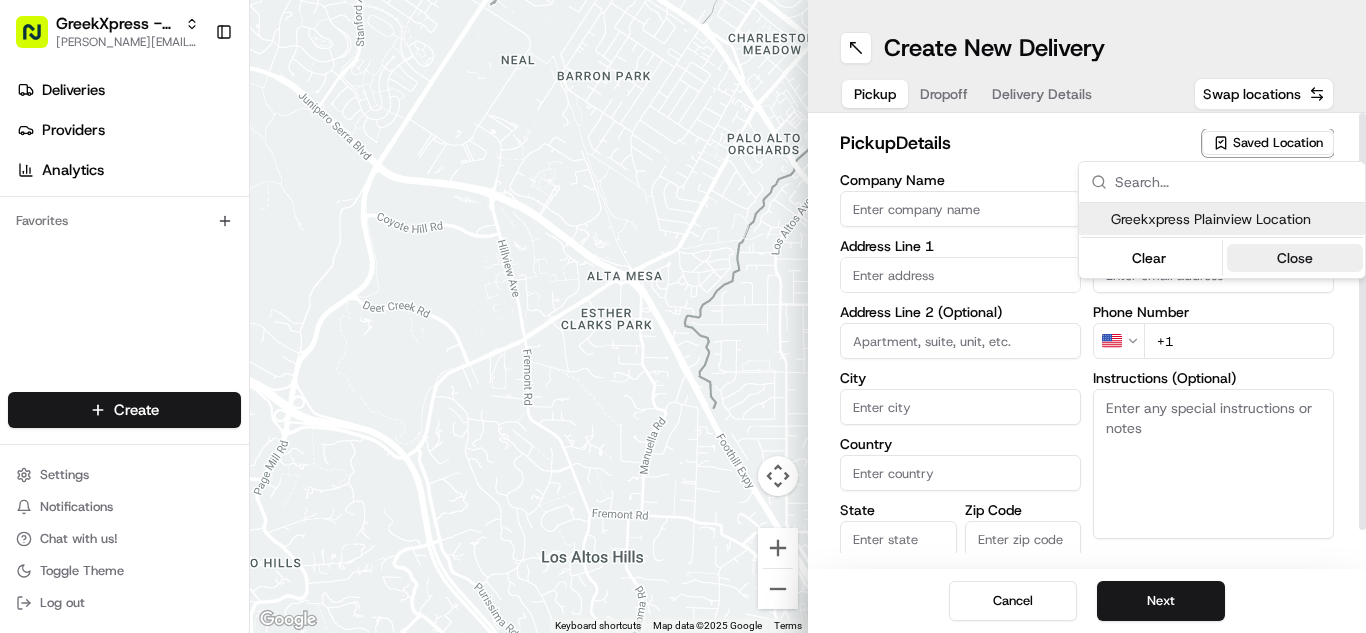 type on "Greekxpress Plainview Location" 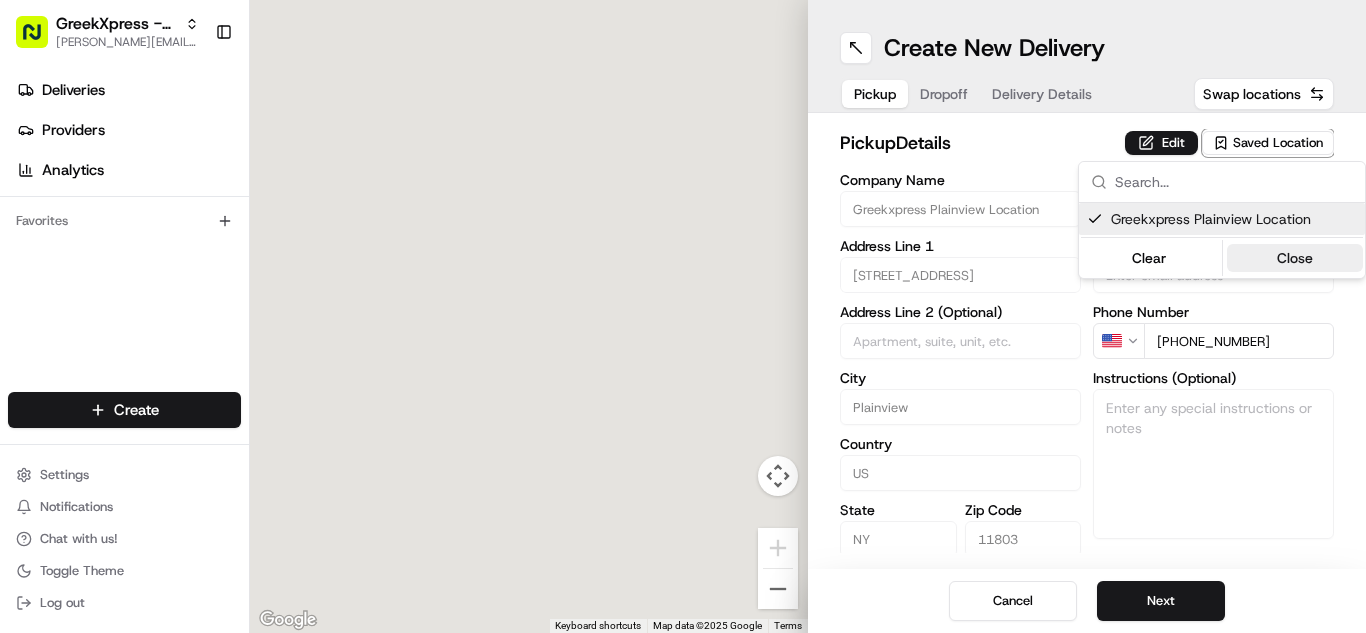 type on "[STREET_ADDRESS]" 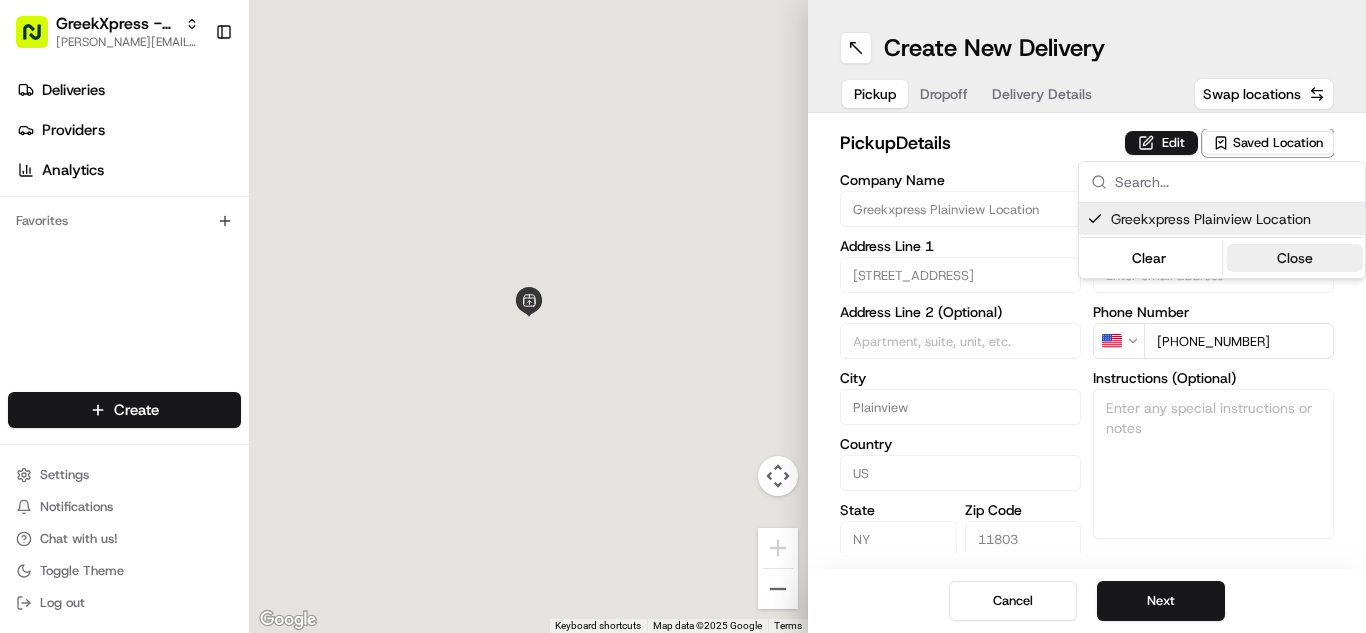 click on "Close" at bounding box center [1295, 258] 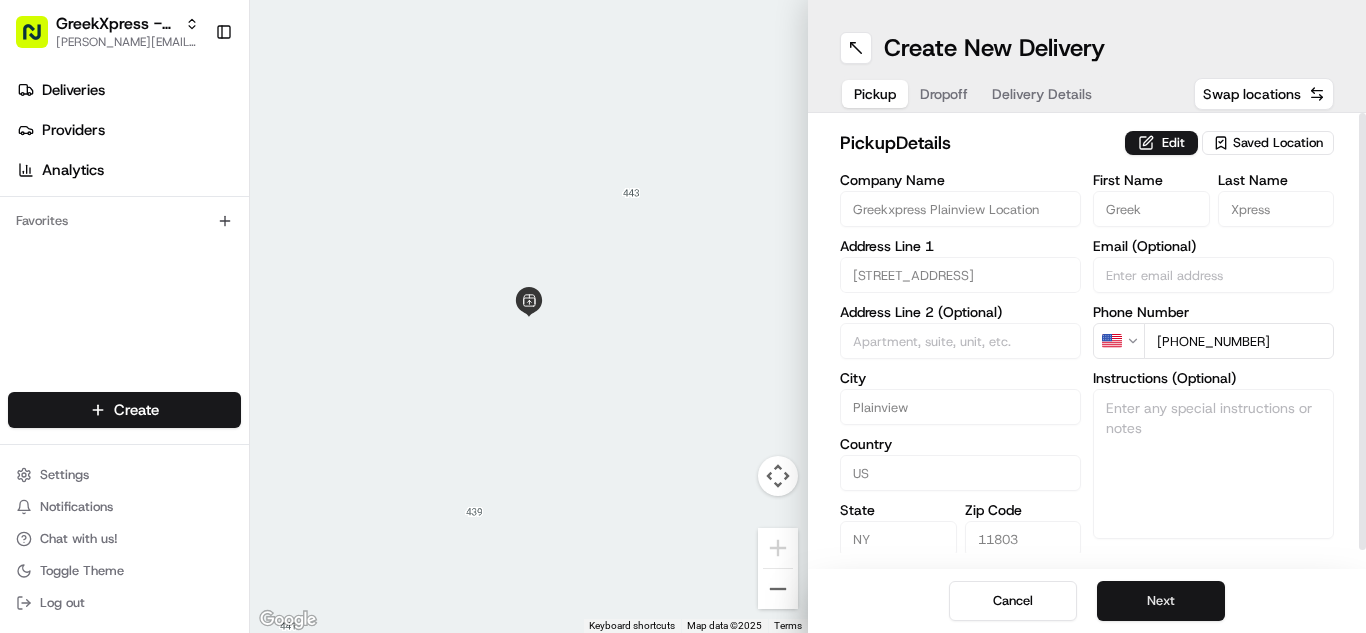 click on "Next" at bounding box center [1161, 601] 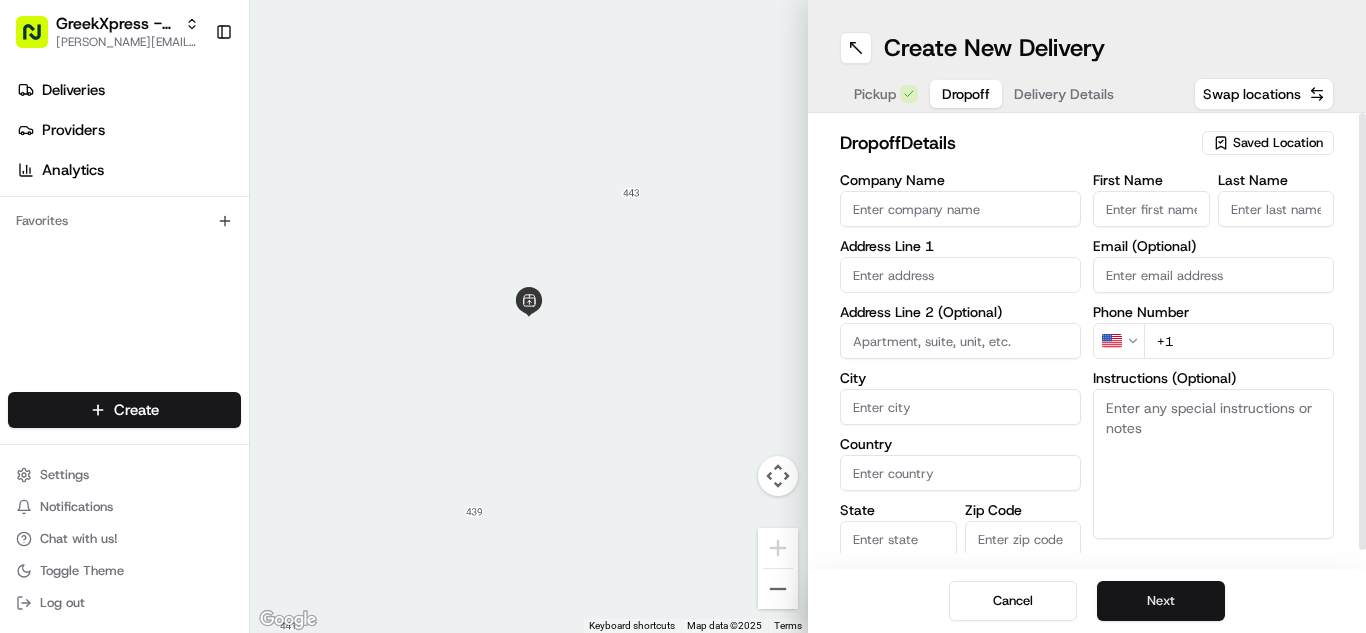 click on "Instructions (Optional)" at bounding box center (1213, 464) 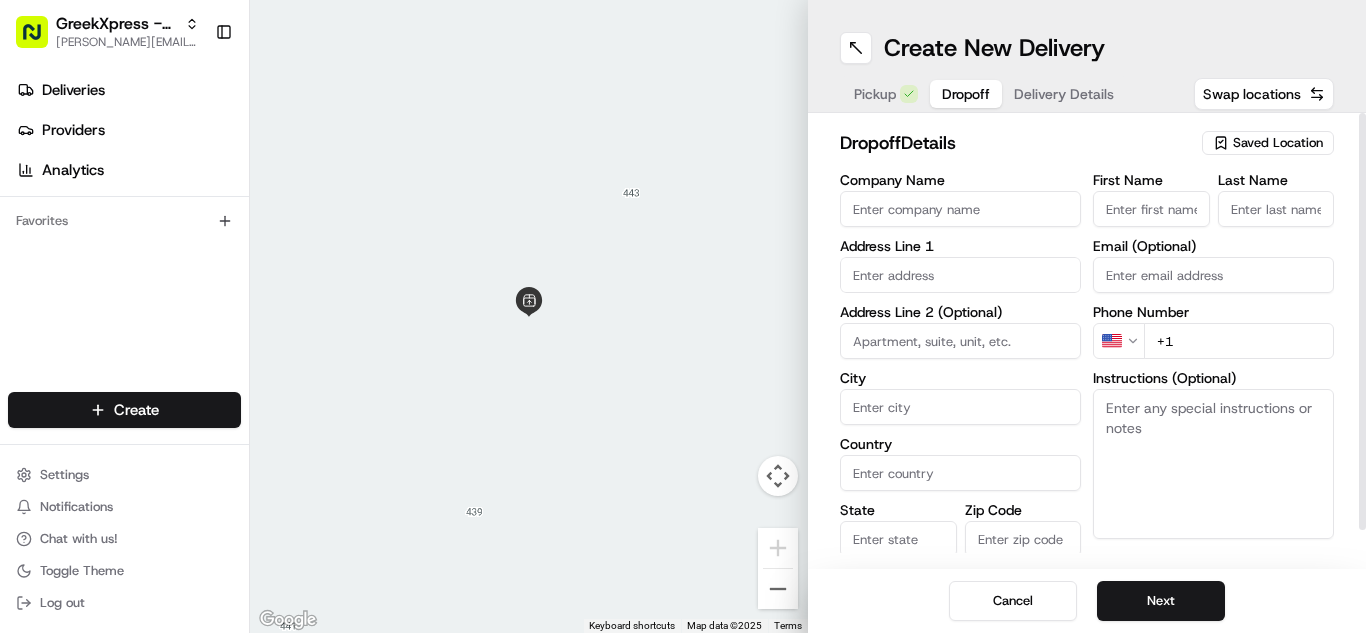 paste on "Please hand to customer or call upon arrival do not leave the order outside. Thank you" 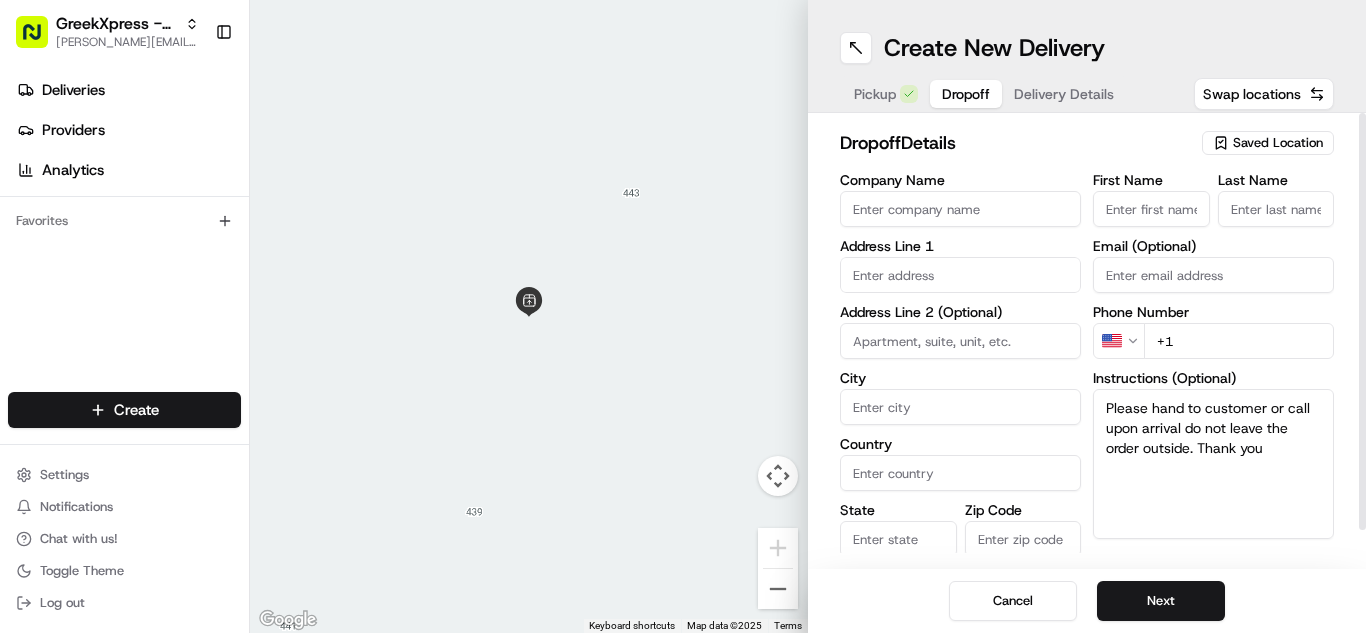 type on "Please hand to customer or call upon arrival do not leave the order outside. Thank you" 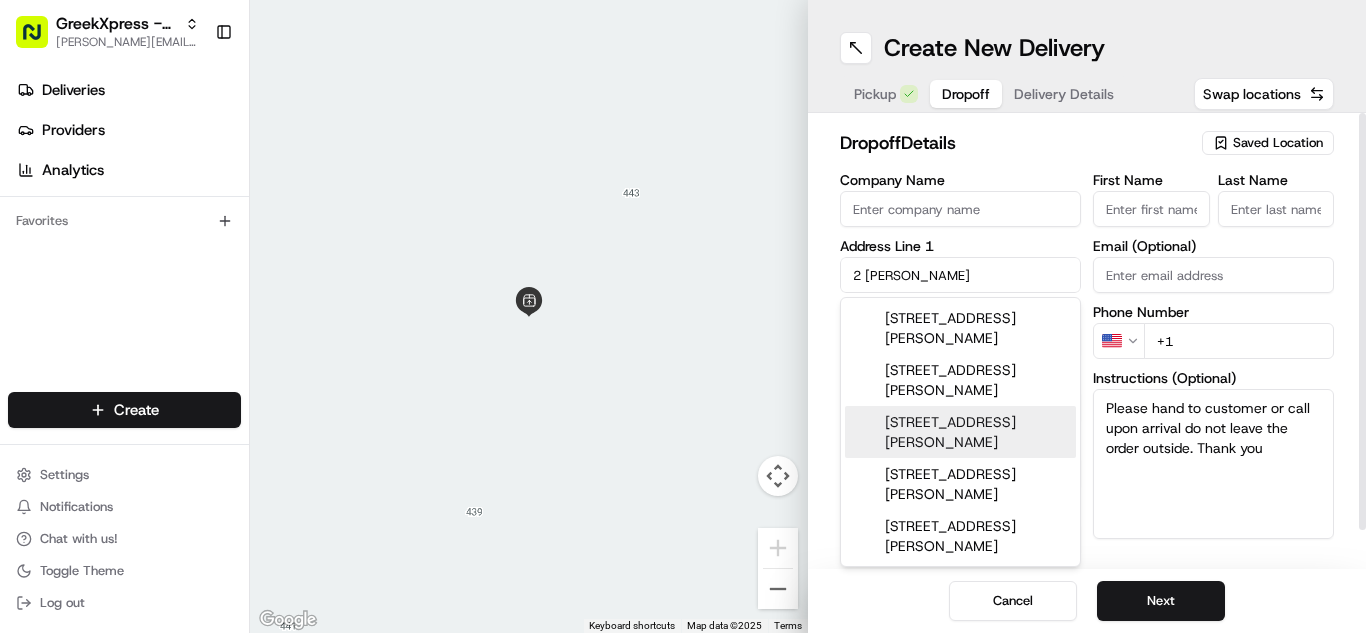 type on "2 [PERSON_NAME]" 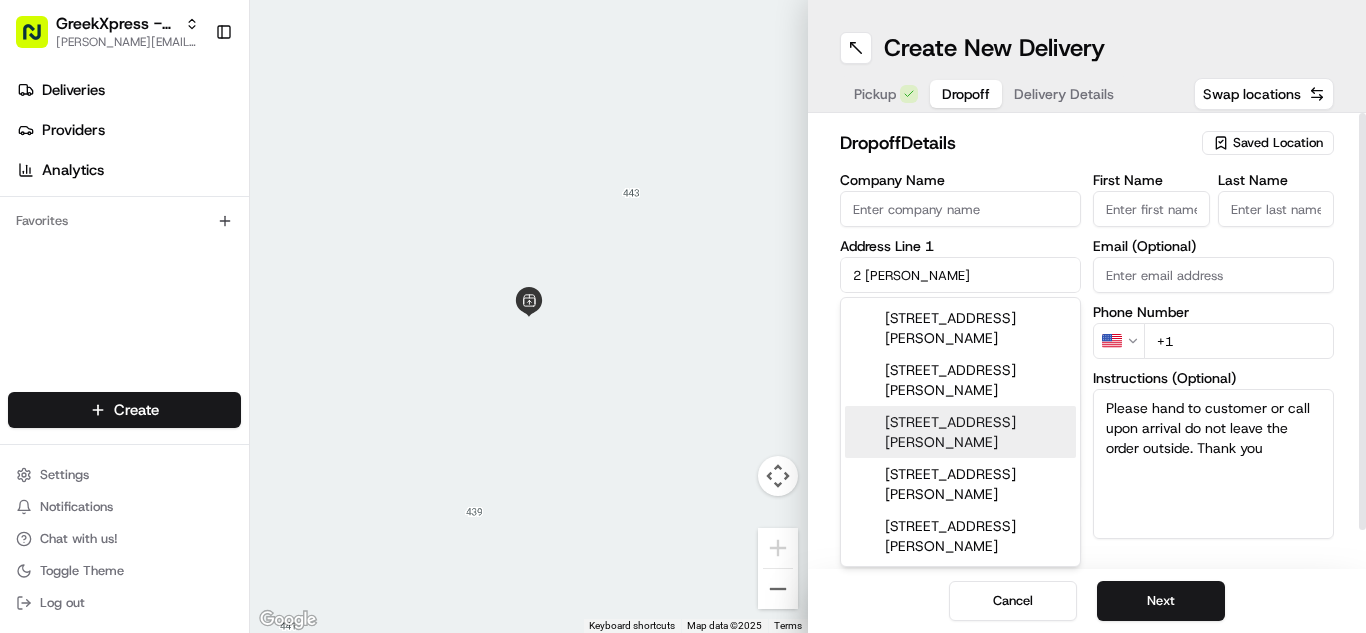 type on "Plainview" 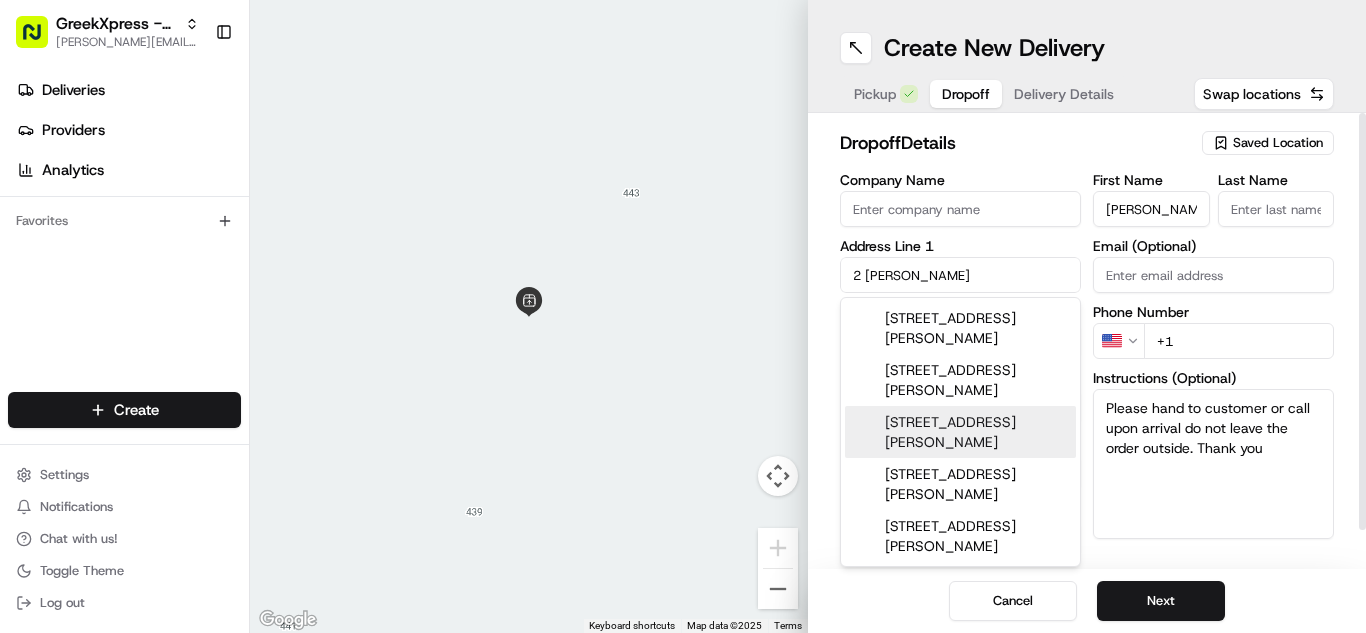 type on "L." 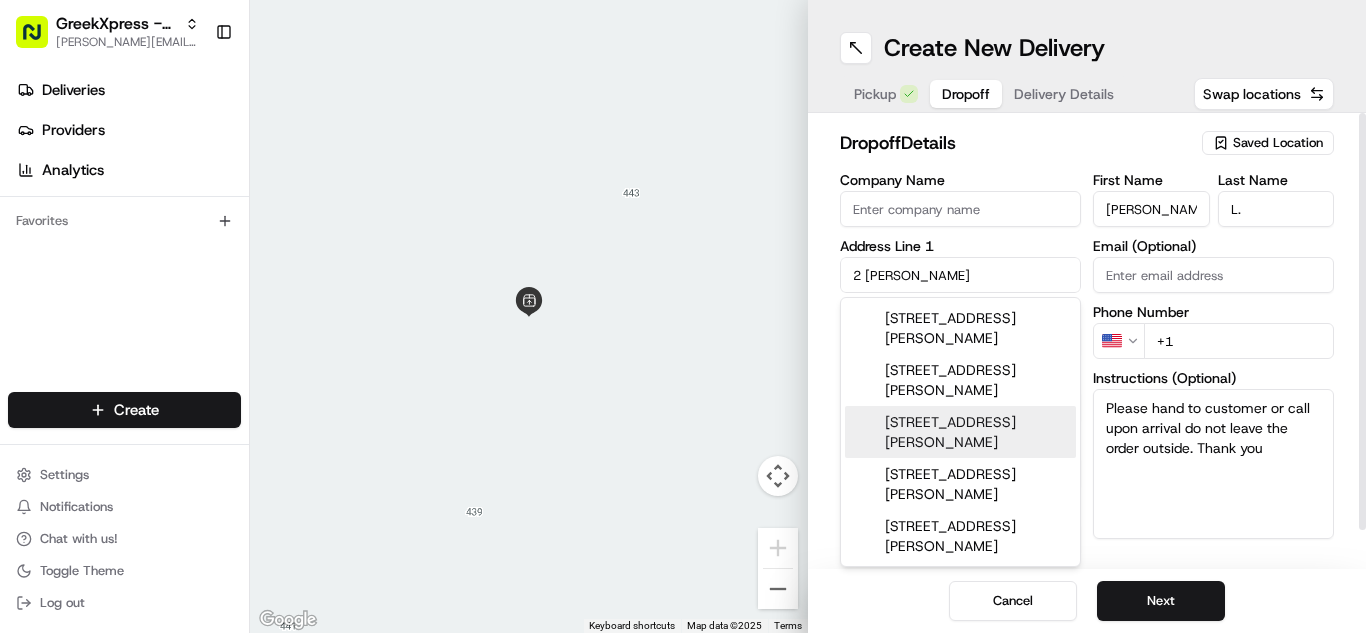 type on "[PHONE_NUMBER]" 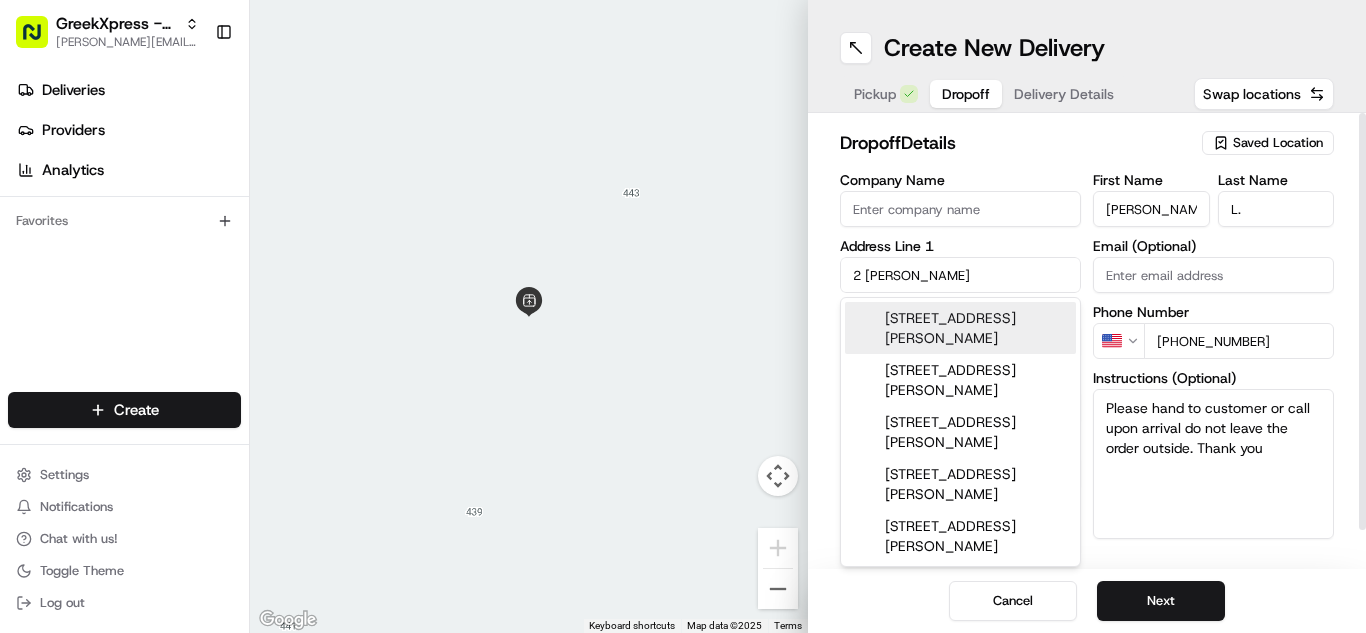 click on "Cancel Next" at bounding box center (1087, 601) 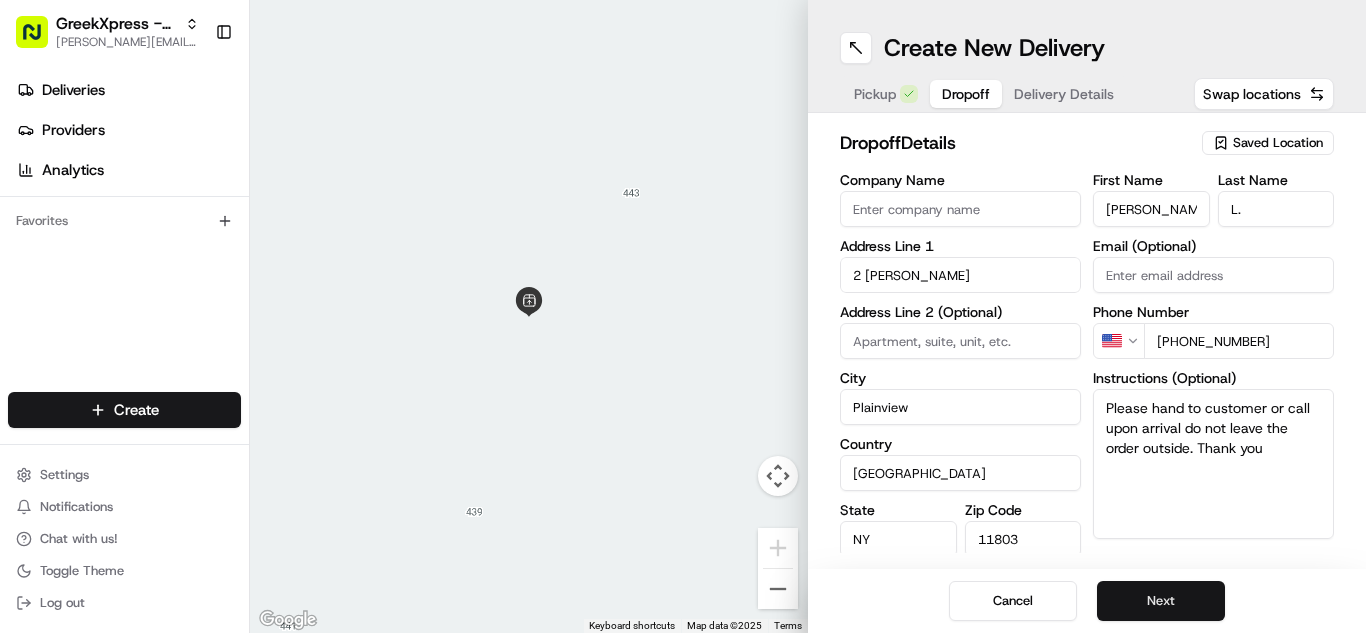 click on "Next" at bounding box center [1161, 601] 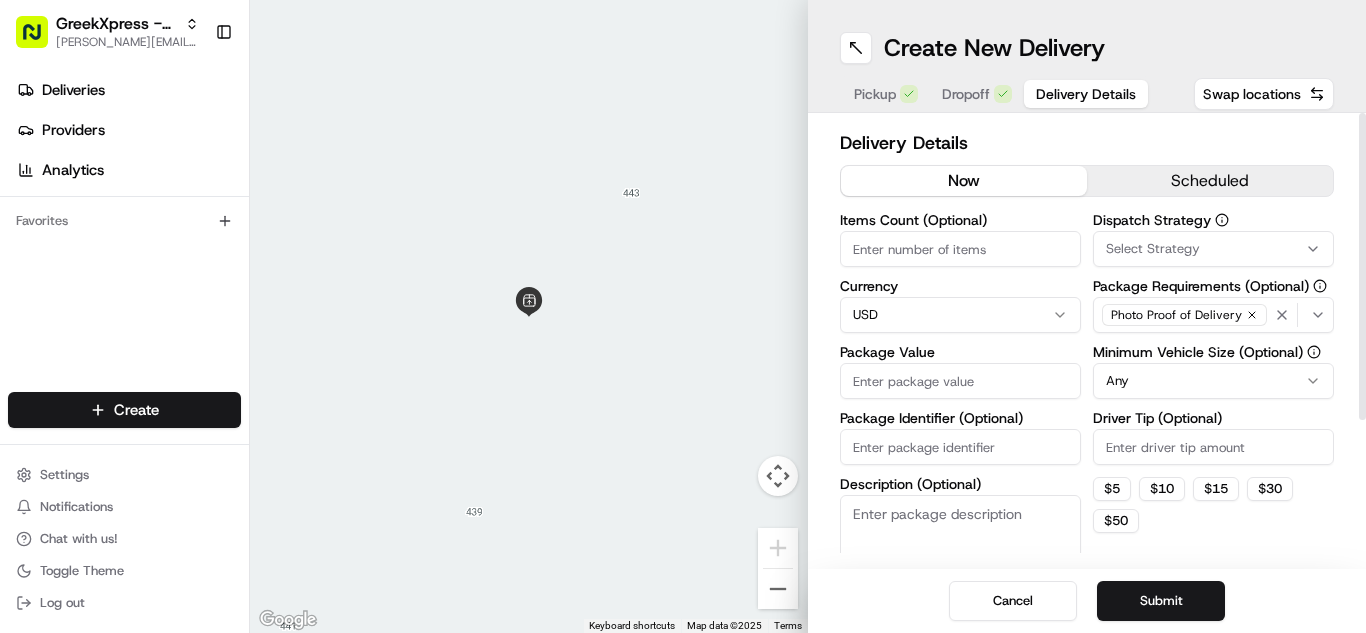 click on "Package Value" at bounding box center (960, 381) 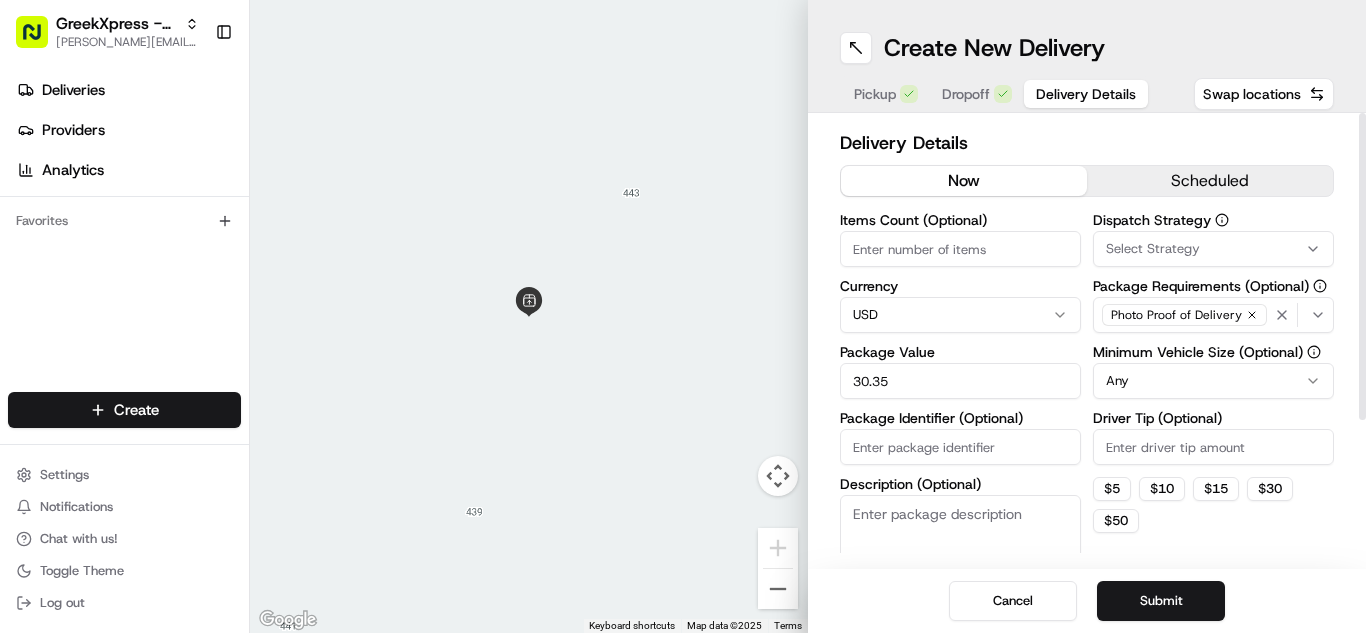 type on "30.35" 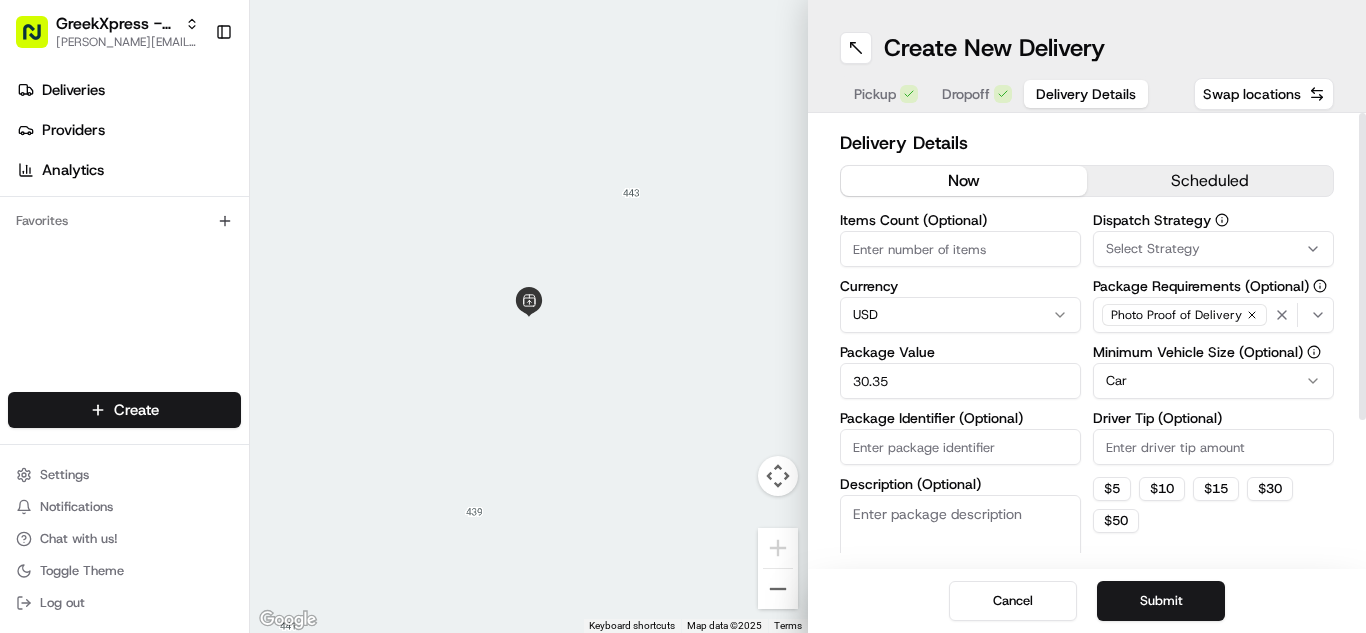 click on "Driver Tip (Optional)" at bounding box center [1213, 447] 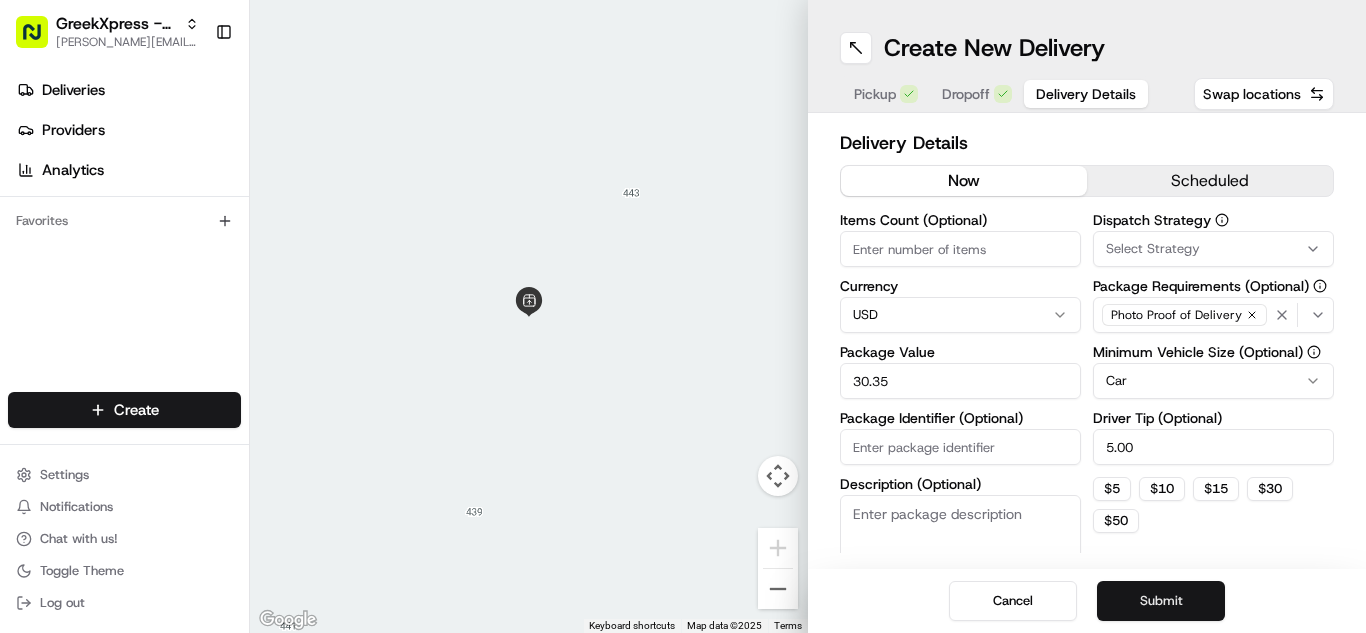type on "5.00" 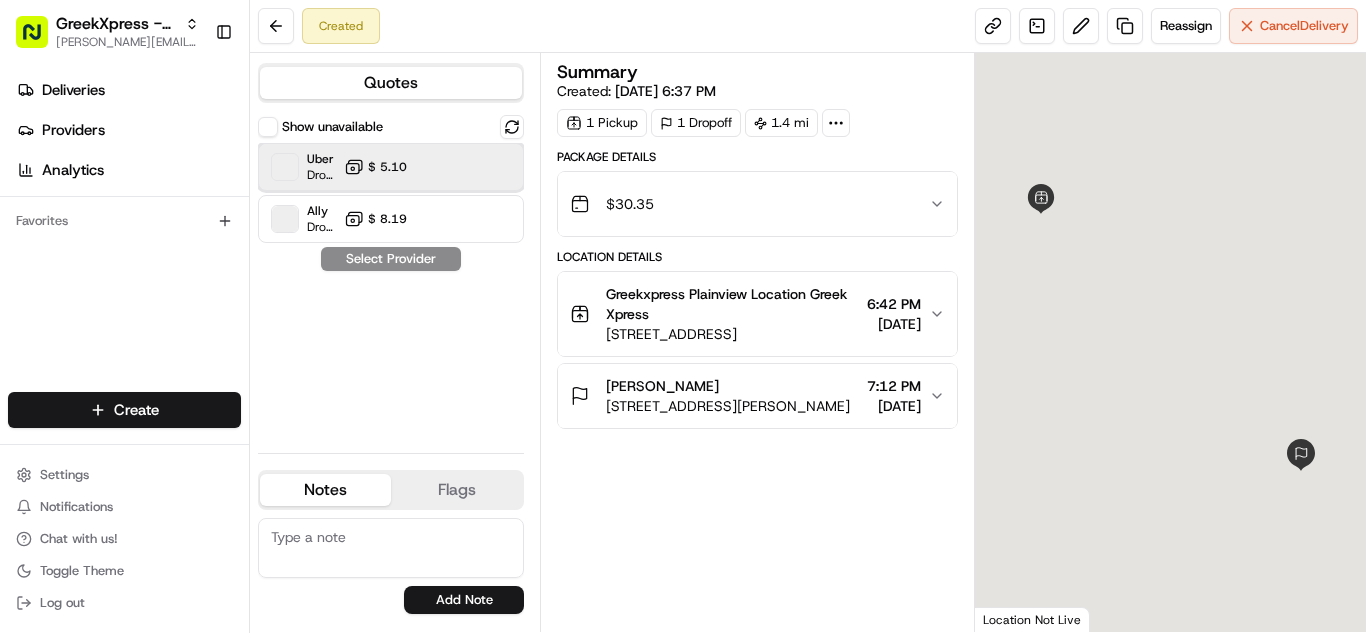 click on "Uber Dropoff ETA   18 minutes $   5.10" at bounding box center [391, 167] 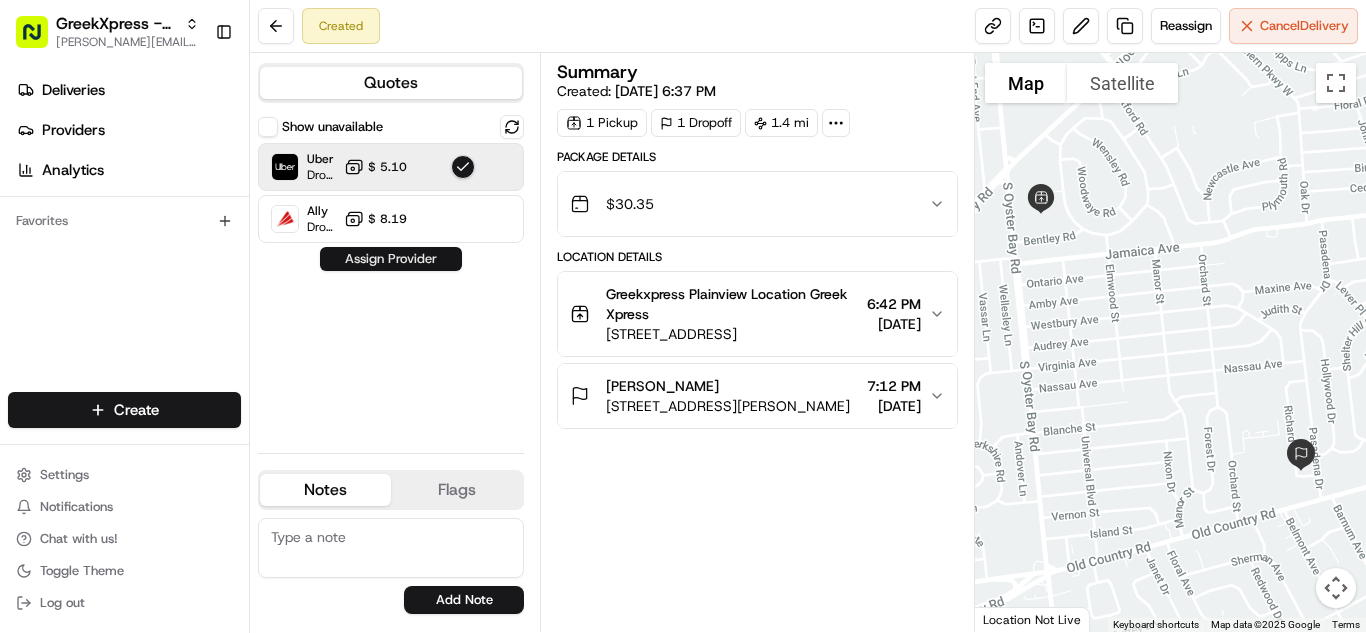 click on "Assign Provider" at bounding box center [391, 259] 